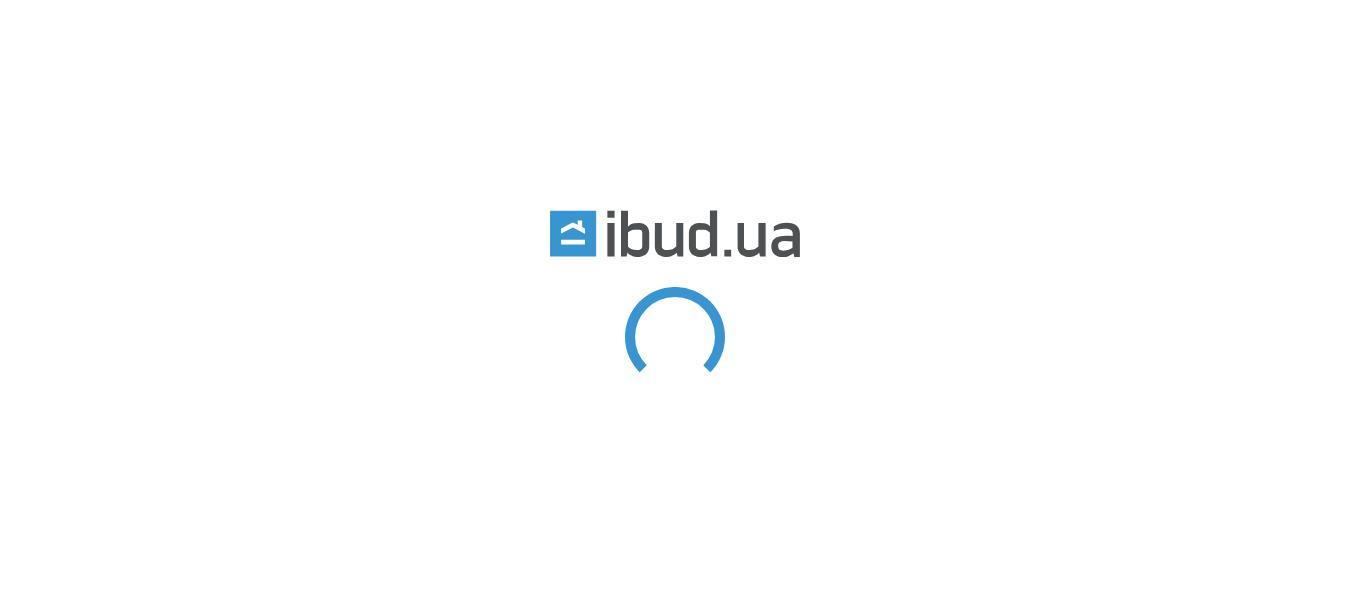 scroll, scrollTop: 0, scrollLeft: 0, axis: both 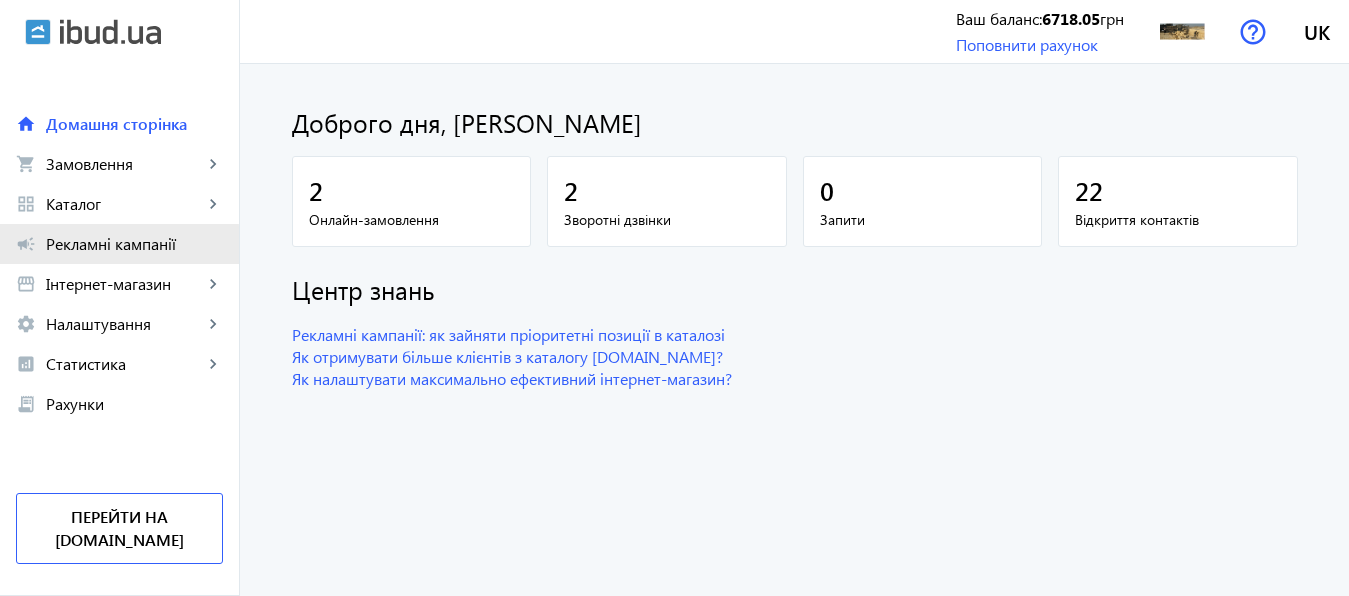 click on "Рекламні кампанії" 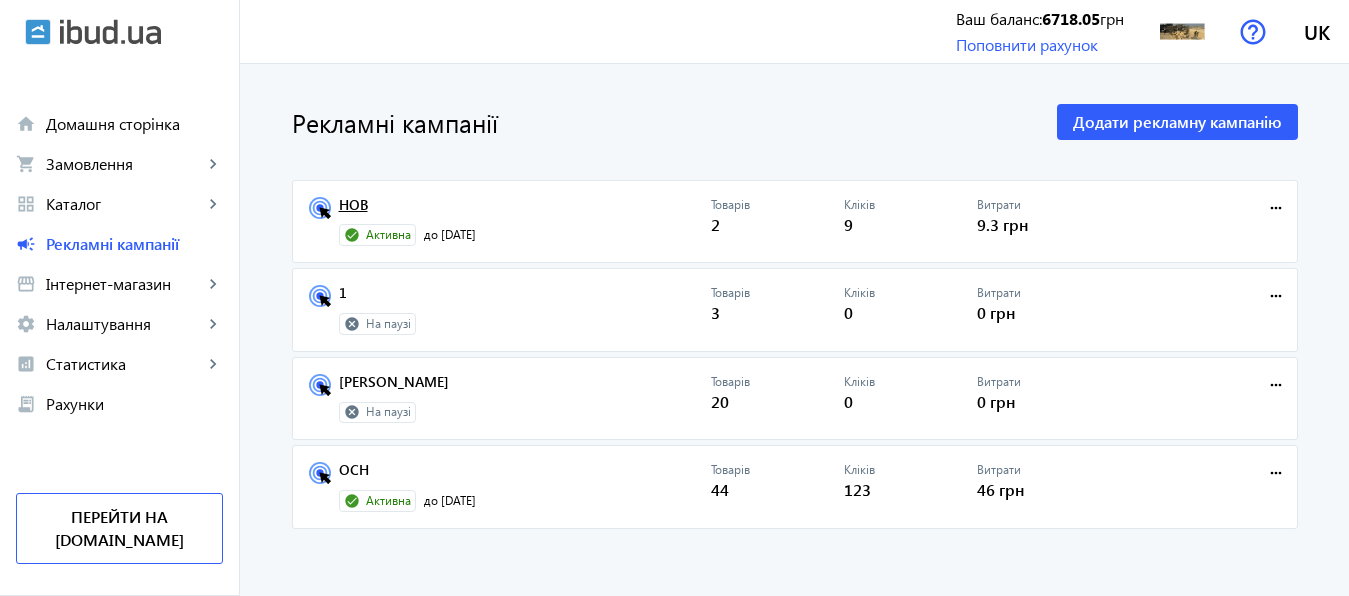click on "НОВ" at bounding box center (525, 211) 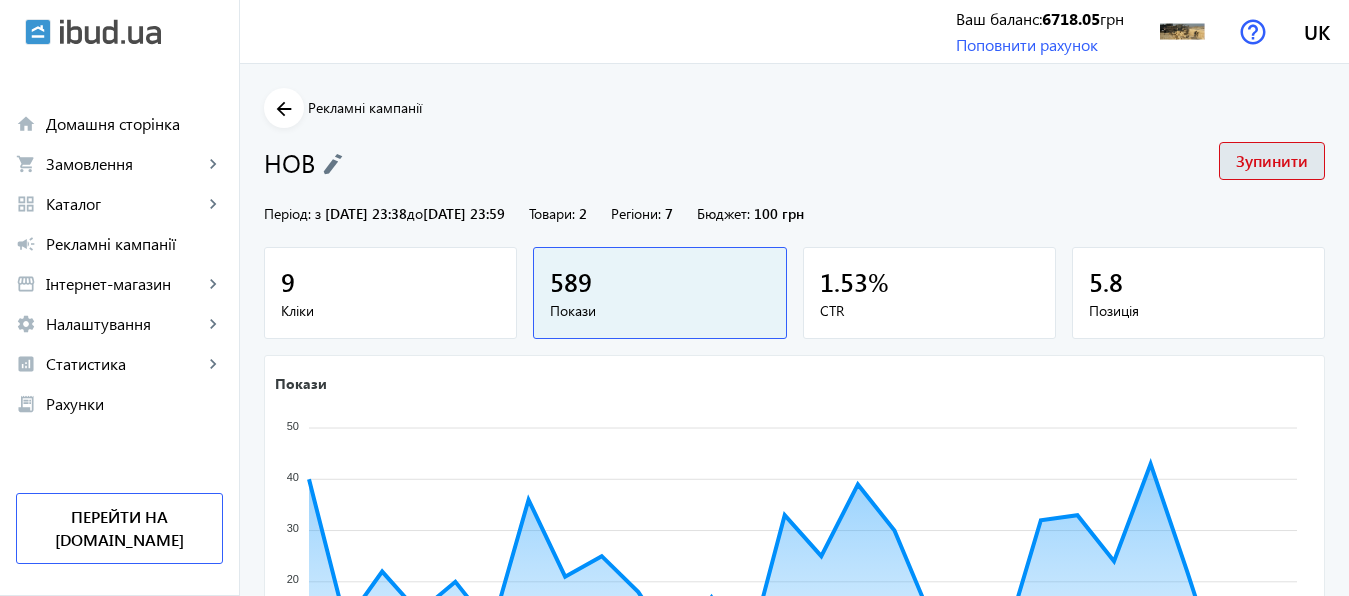 scroll, scrollTop: 374, scrollLeft: 0, axis: vertical 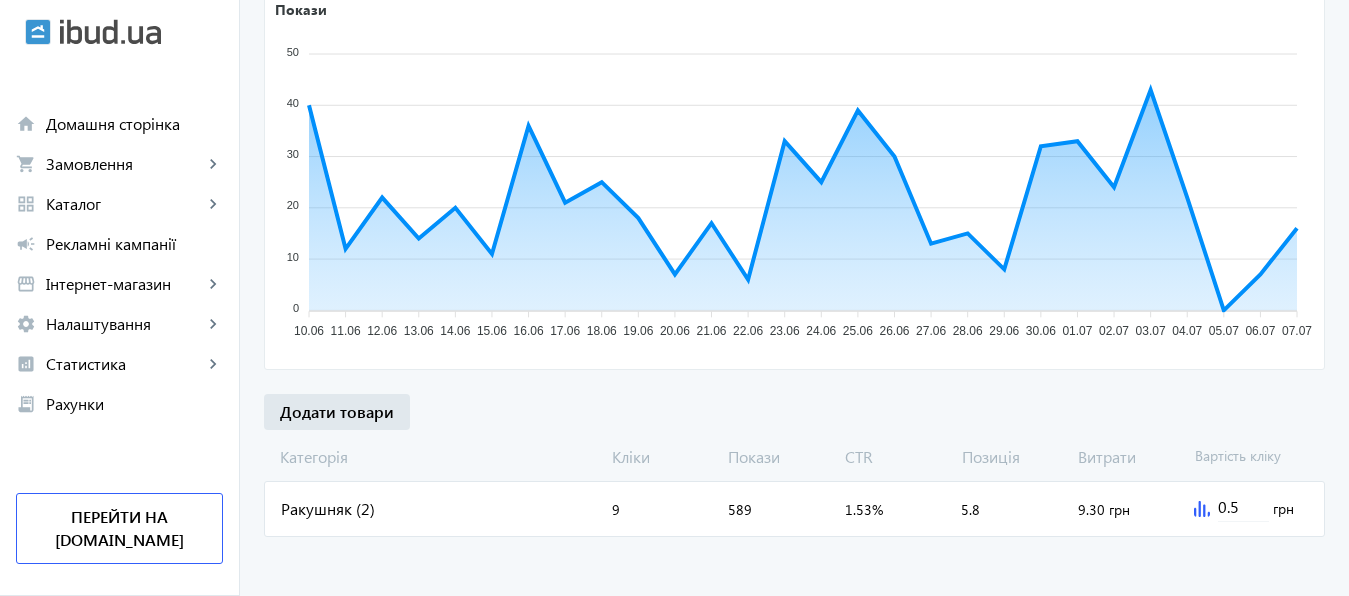 click 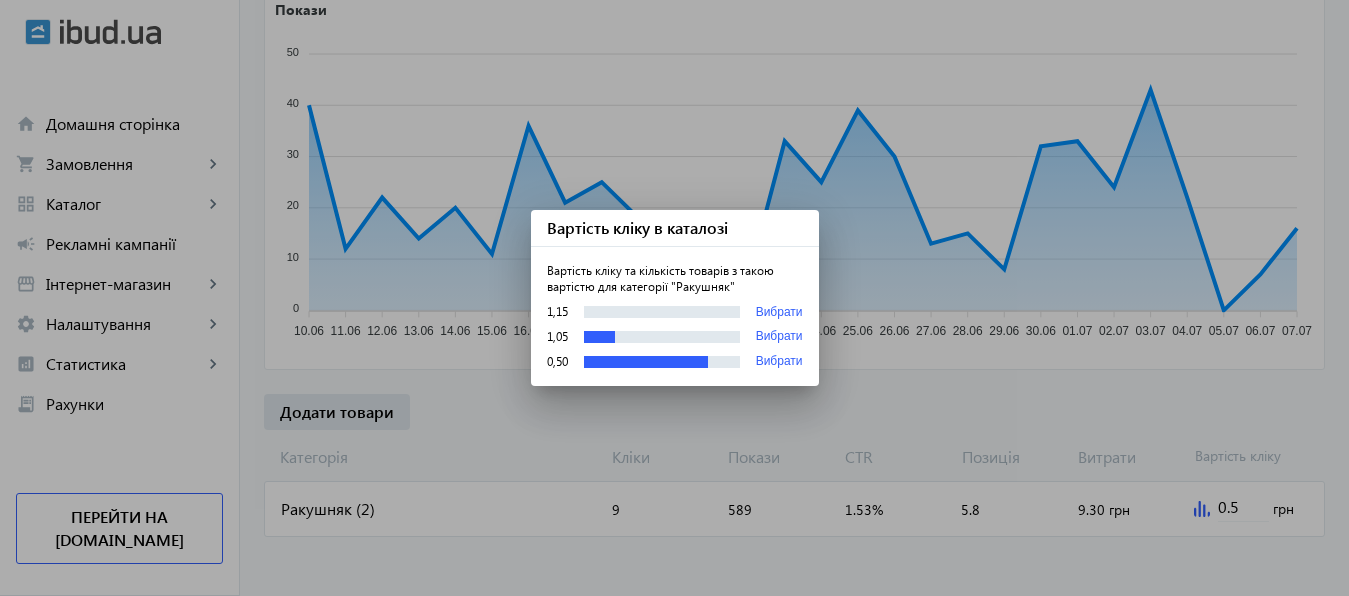 scroll, scrollTop: 0, scrollLeft: 0, axis: both 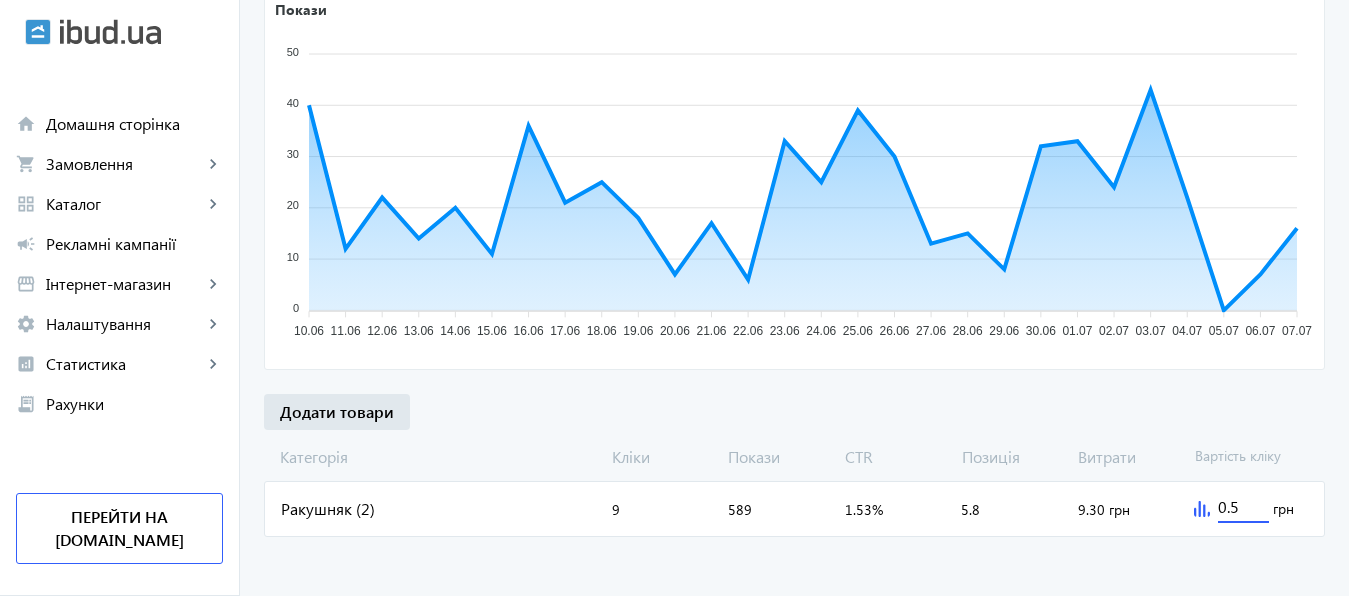 click on "0.5" at bounding box center [1243, 506] 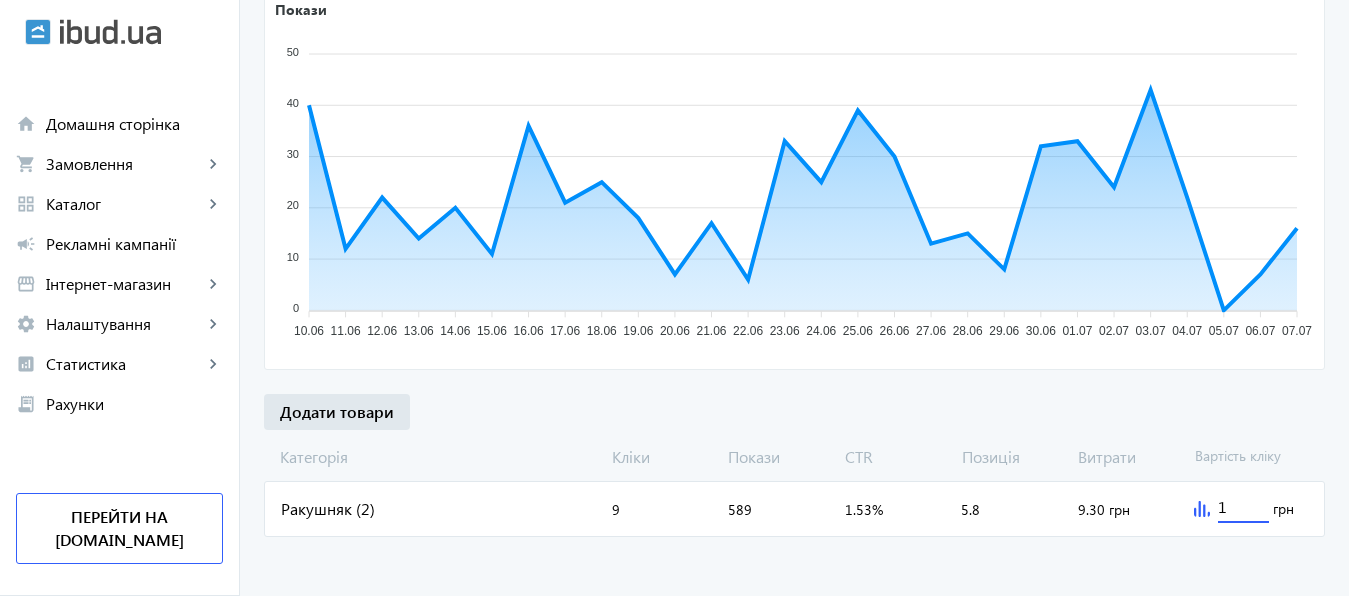 click on "arrow_back Рекламні кампанії НОВ   Зупинити  Період: з  [DATE] 23:38  до  [DATE] 23:59  Товари: 2 Регіони: 7 Бюджет:  100 грн  9 Кліки 589 Покази 1.53 % CTR 5.8 Позиція Покази 50 50 40 40 30 30 20 20 10 10 0 0 10.06 10.06 11.06 11.06 12.06 12.06 13.06 13.06 14.06 14.06 15.06 15.06 16.06 16.06 17.06 17.06 18.06 18.06 19.06 19.06 20.06 20.06 21.06 21.06 22.06 22.06 23.06 23.06 24.06 24.06 25.06 25.06 26.06 26.06 27.06 27.06 28.06 28.06 29.06 29.06 30.06 30.06 01.07 01.07 02.07 02.07 03.07 03.07 04.07 04.07 05.07 05.07 06.07 06.07 07.07 07.07 Додати товари [PERSON_NAME] Покази CTR Позиція Витрати Вартість кліку Ракушняк (2) Кліки:  9 Покази:  589 CTR:  1.53% Позиція:  5.8 Витрати:  9.30 грн 1 грн" 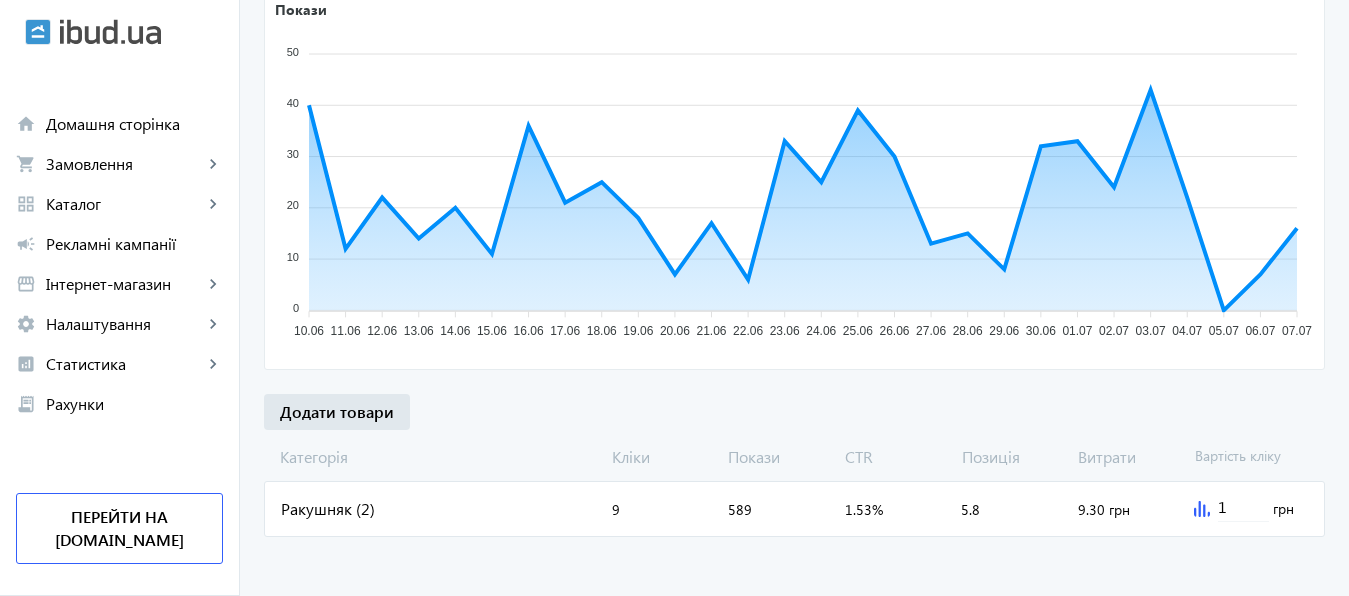 click 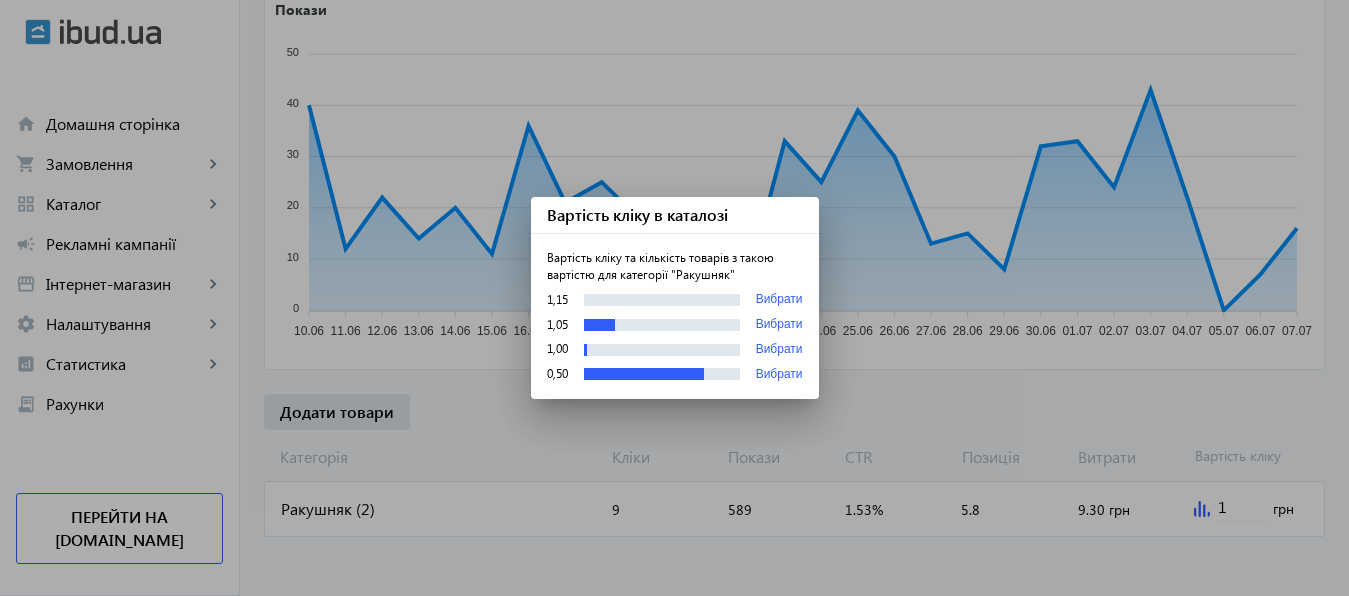 scroll, scrollTop: 0, scrollLeft: 0, axis: both 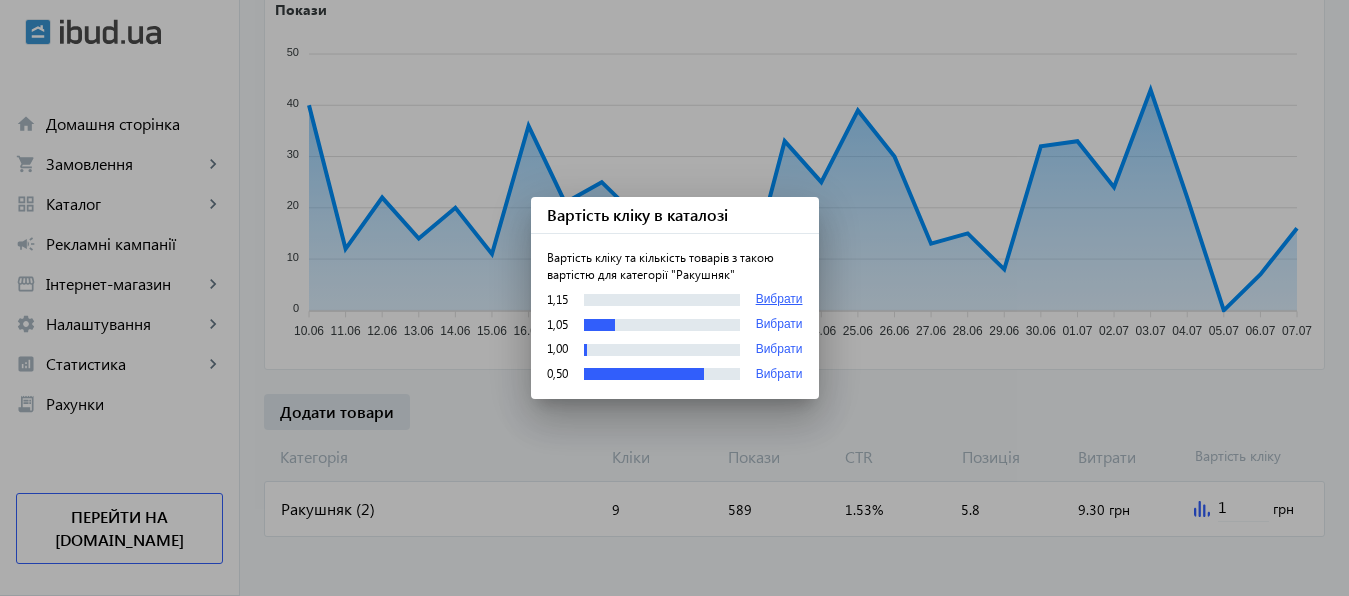 click on "Вибрати" at bounding box center (779, 300) 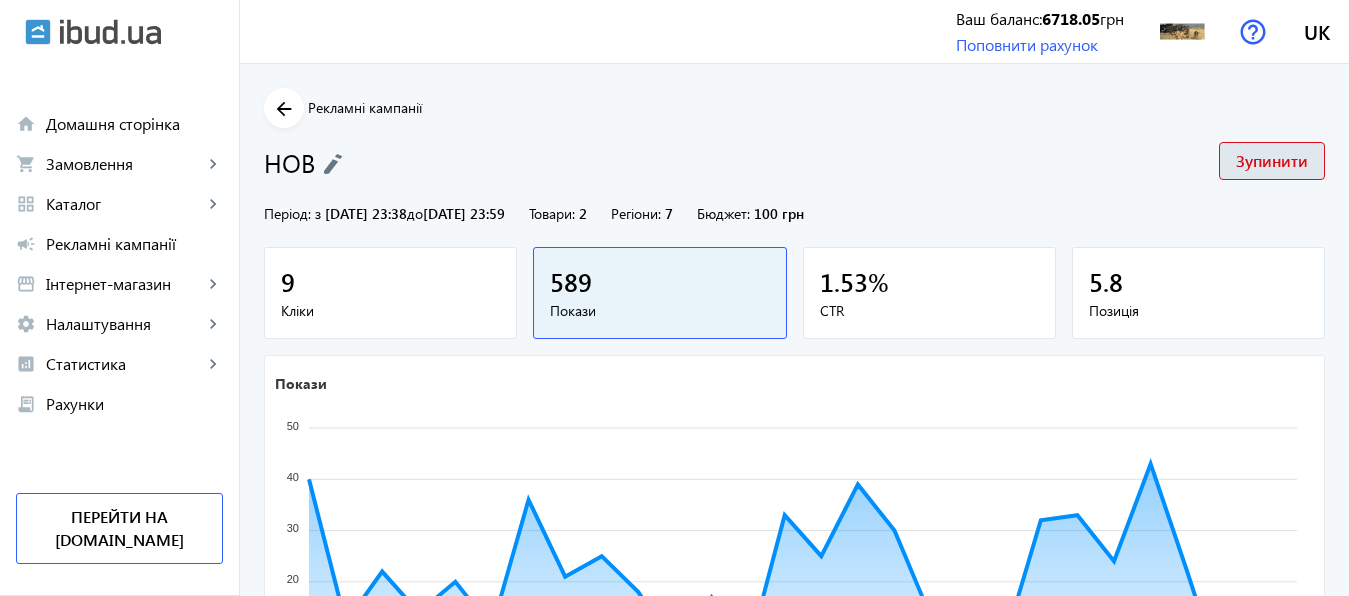 scroll, scrollTop: 374, scrollLeft: 0, axis: vertical 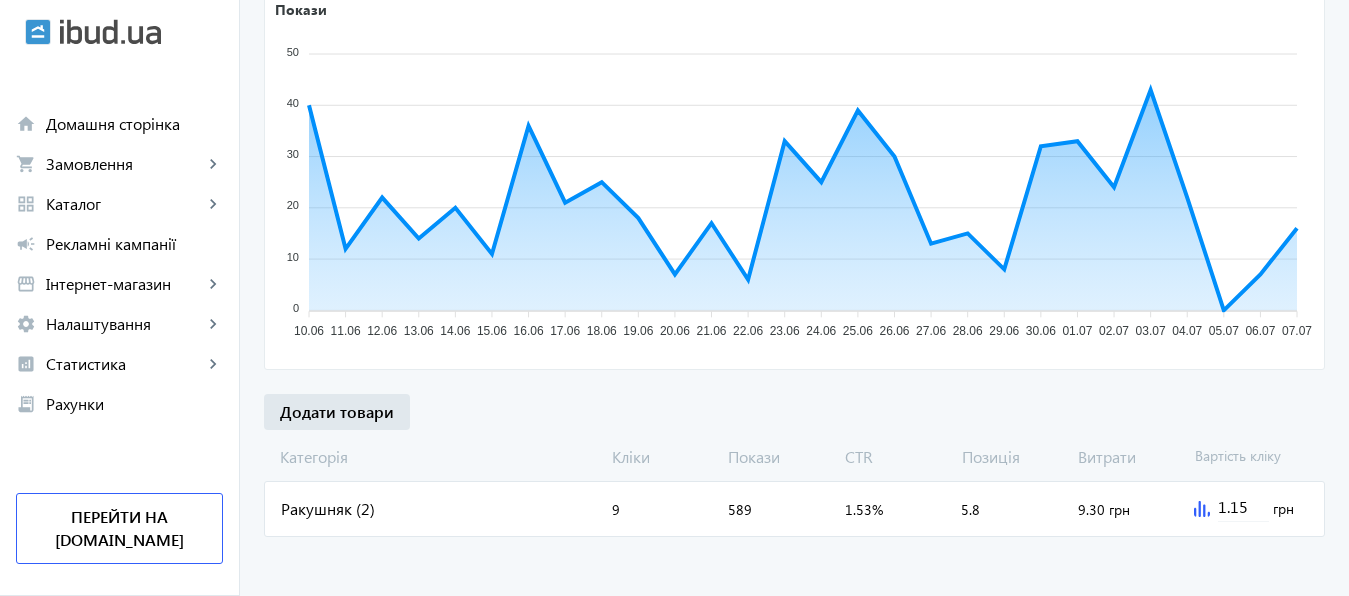 click 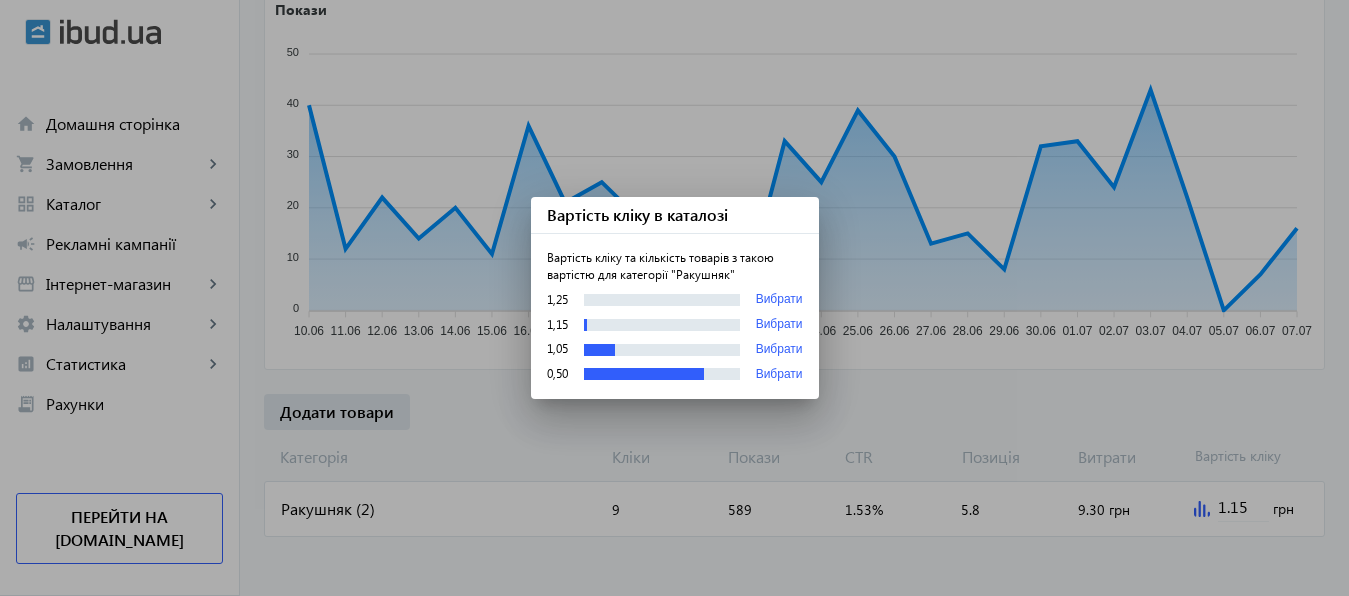 scroll, scrollTop: 0, scrollLeft: 0, axis: both 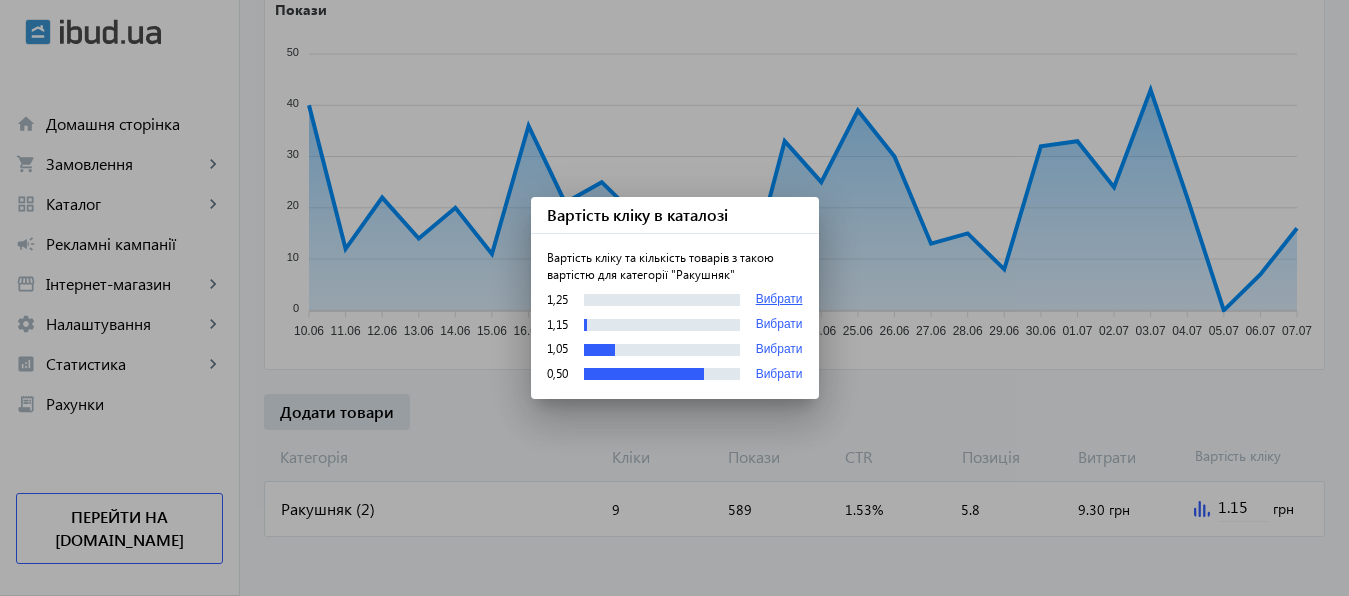 click on "Вибрати" at bounding box center [779, 300] 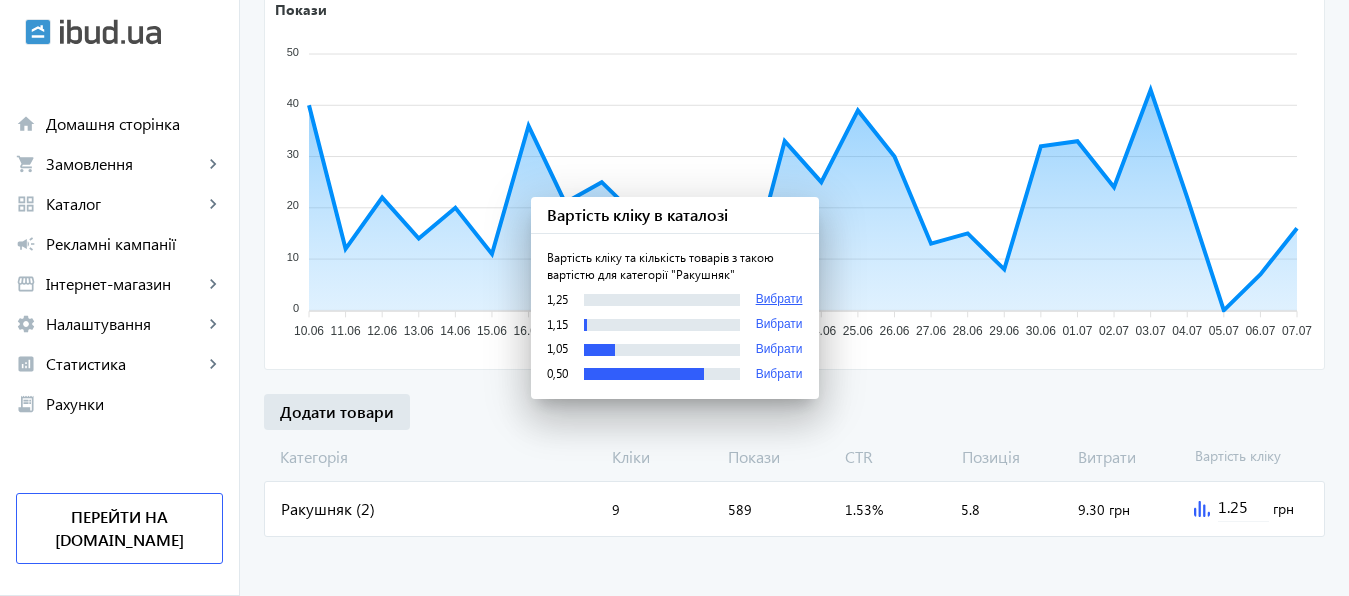scroll, scrollTop: 374, scrollLeft: 0, axis: vertical 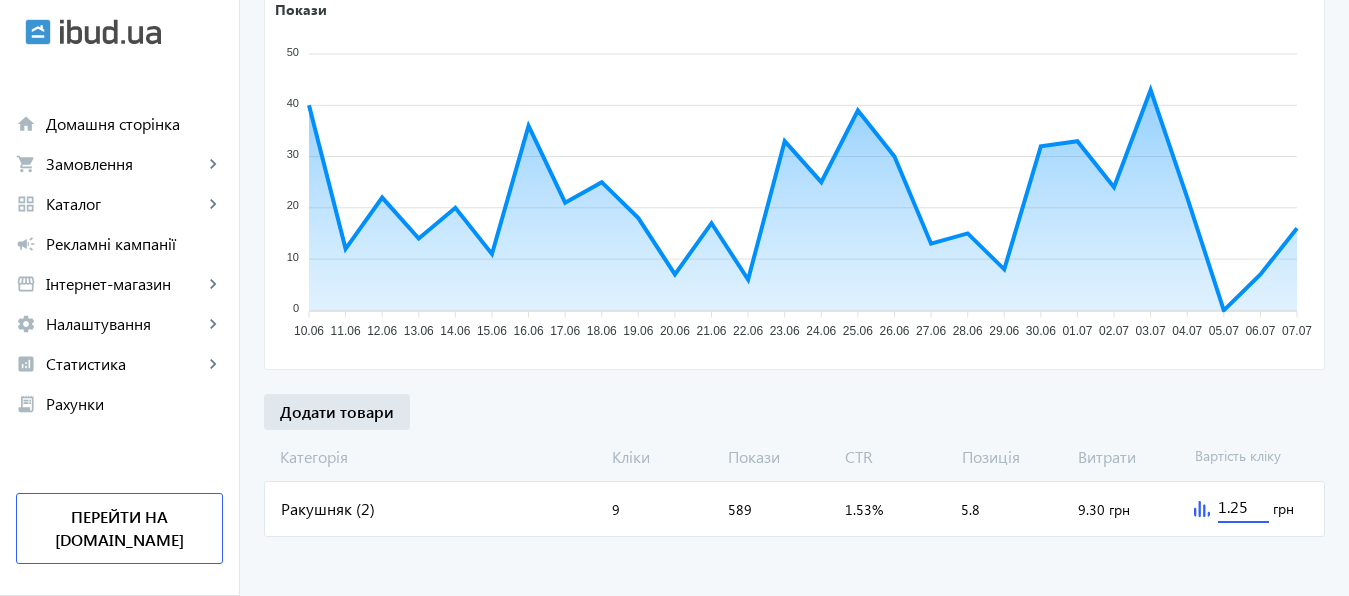 click on "1.25" at bounding box center [1243, 506] 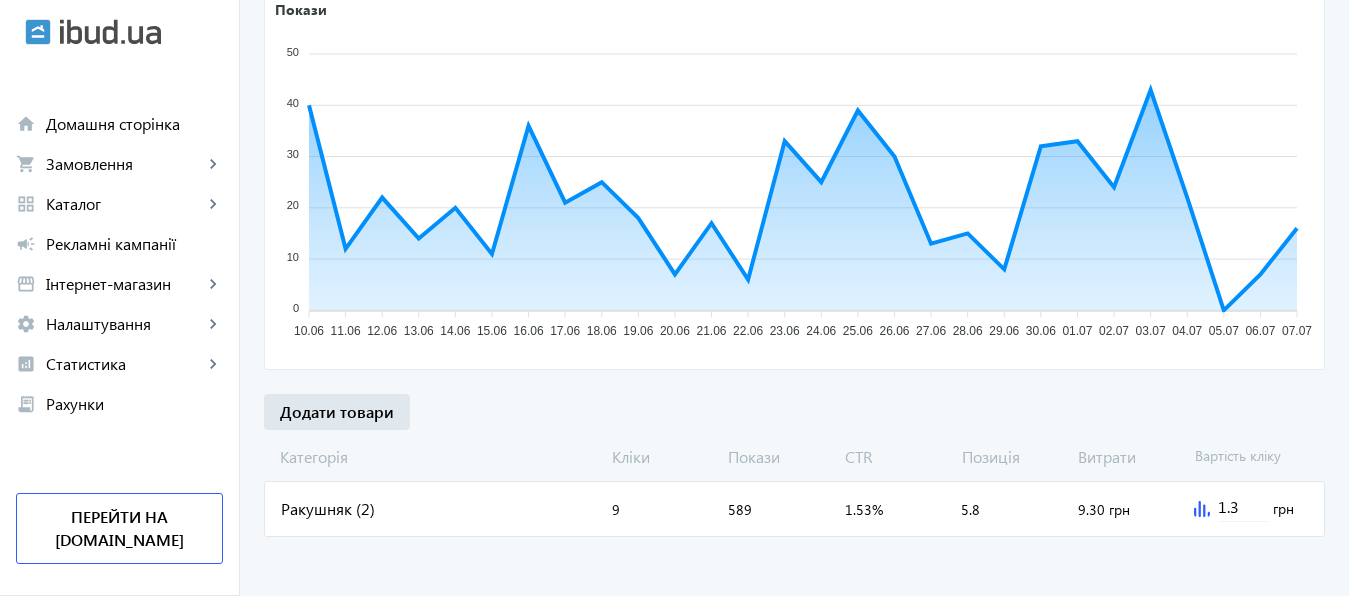 click on "arrow_back Рекламні кампанії НОВ   Зупинити  Період: з  [DATE] 23:38  до  [DATE] 23:59  Товари: 2 Регіони: 7 Бюджет:  100 грн  9 Кліки 589 Покази 1.53 % CTR 5.8 Позиція Покази 50 50 40 40 30 30 20 20 10 10 0 0 10.06 10.06 11.06 11.06 12.06 12.06 13.06 13.06 14.06 14.06 15.06 15.06 16.06 16.06 17.06 17.06 18.06 18.06 19.06 19.06 20.06 20.06 21.06 21.06 22.06 22.06 23.06 23.06 24.06 24.06 25.06 25.06 26.06 26.06 27.06 27.06 28.06 28.06 29.06 29.06 30.06 30.06 01.07 01.07 02.07 02.07 03.07 03.07 04.07 04.07 05.07 05.07 06.07 06.07 07.07 07.07 04.07 Покази:  22 04.07 Додати товари [PERSON_NAME] Покази CTR Позиція Витрати Вартість кліку Ракушняк (2) Кліки:  9 Покази:  589 CTR:  1.53% Позиція:  5.8 Витрати:  9.30 грн 1.3 грн" 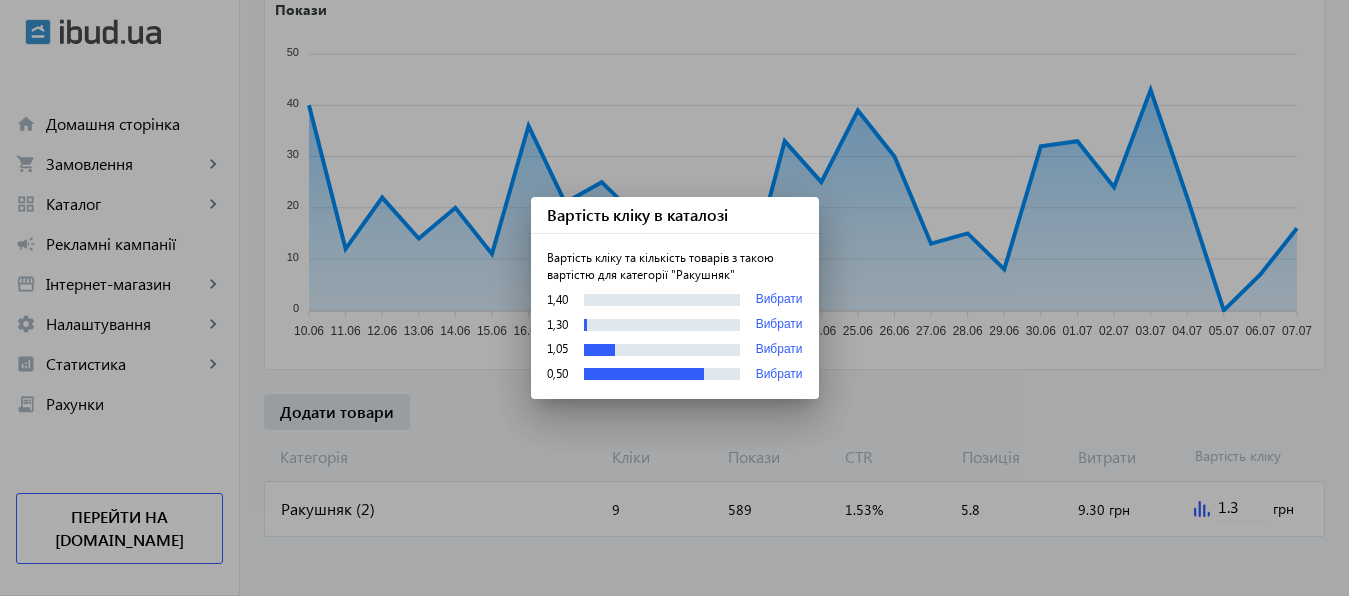 scroll, scrollTop: 0, scrollLeft: 0, axis: both 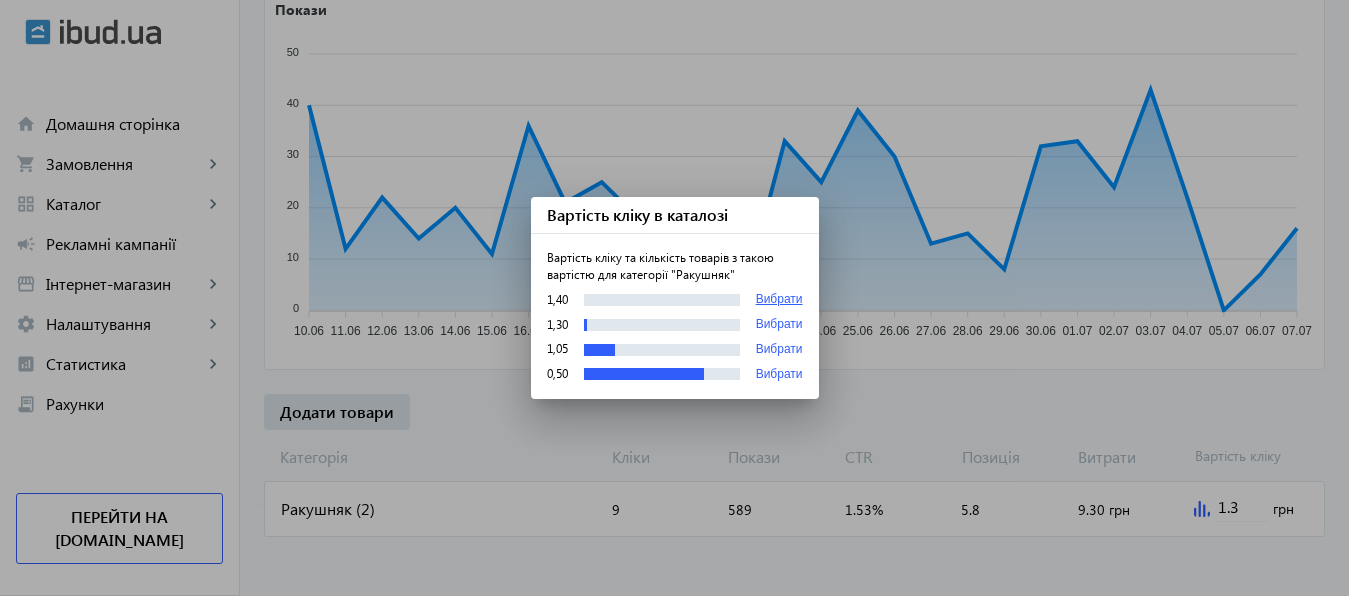 click on "Вибрати" at bounding box center [779, 300] 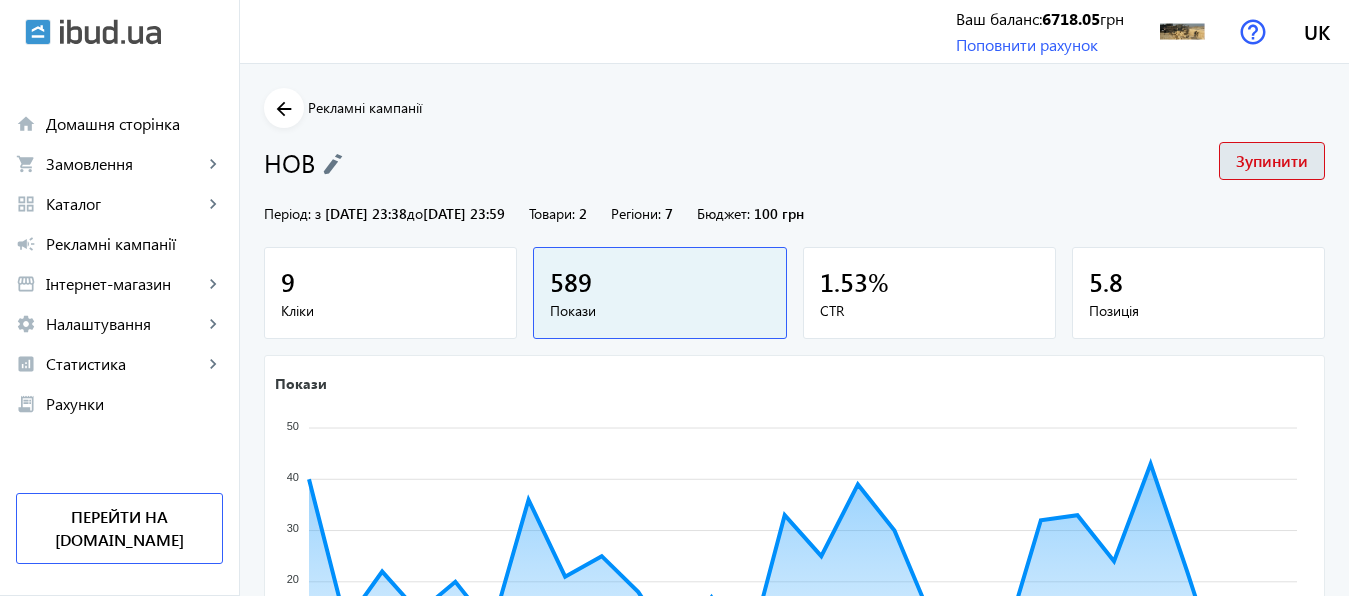 scroll, scrollTop: 374, scrollLeft: 0, axis: vertical 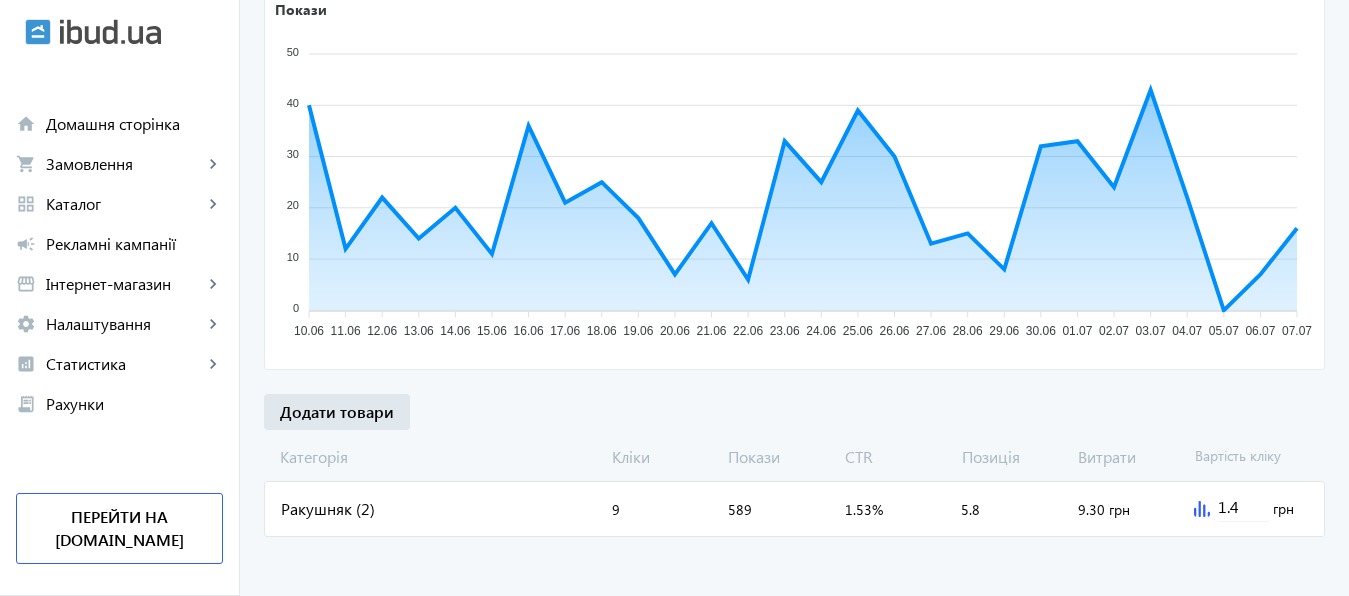 click 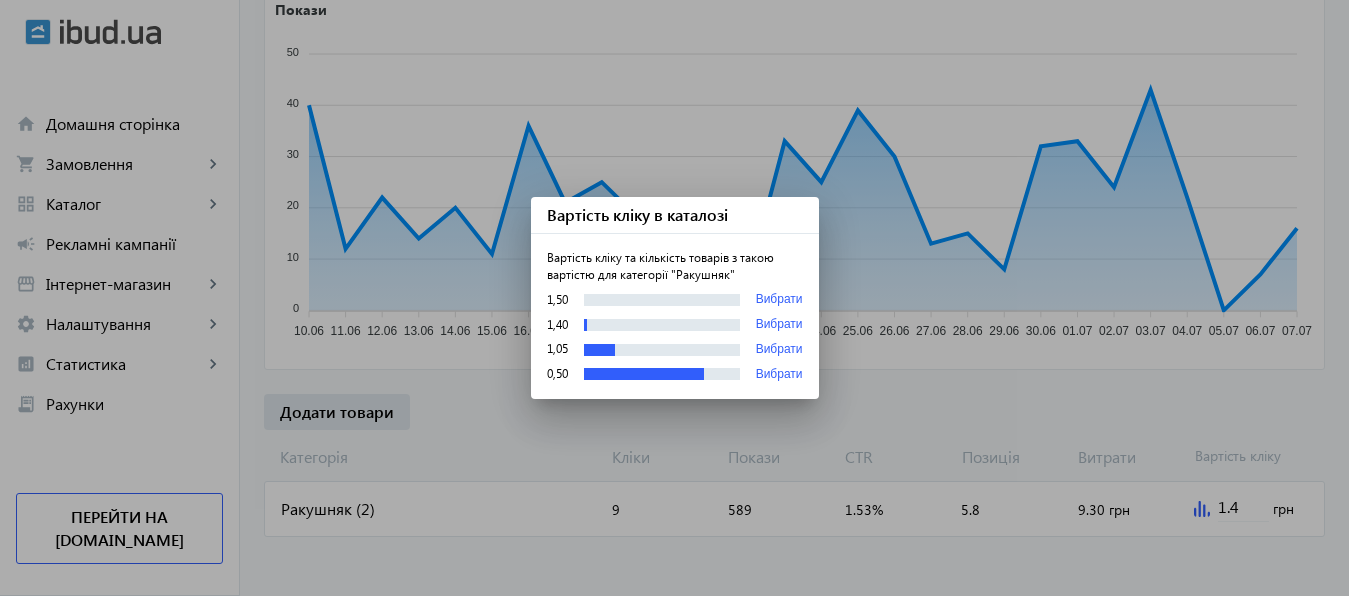 scroll, scrollTop: 0, scrollLeft: 0, axis: both 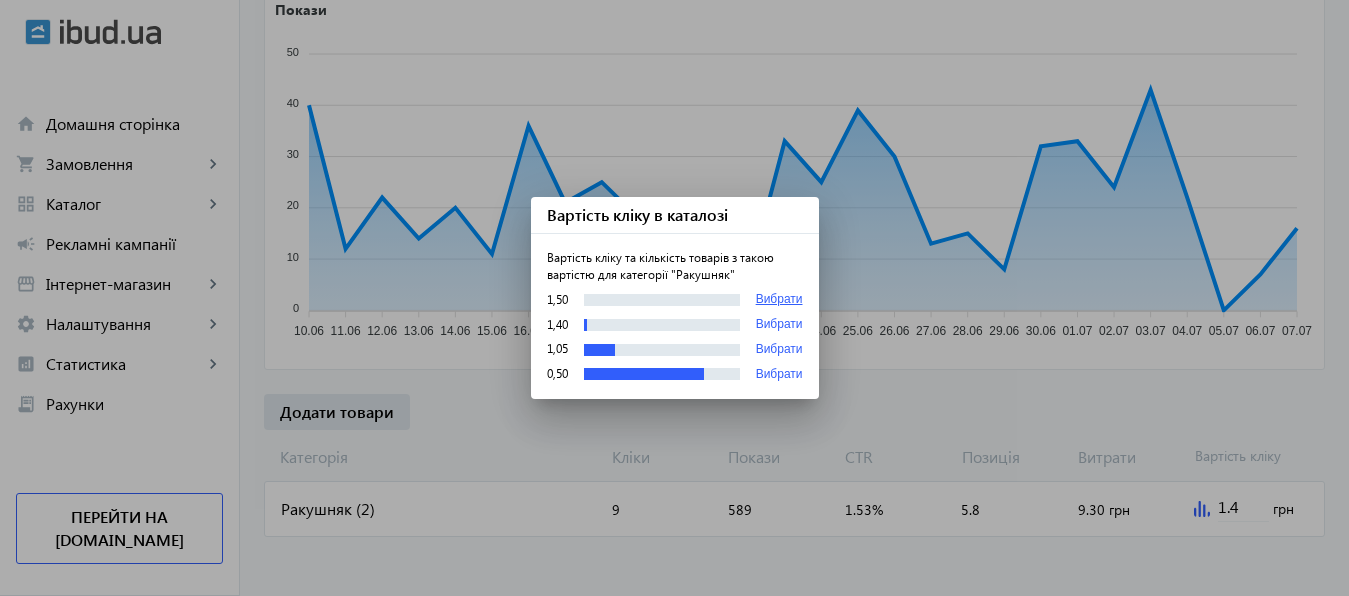 click on "Вибрати" at bounding box center (779, 300) 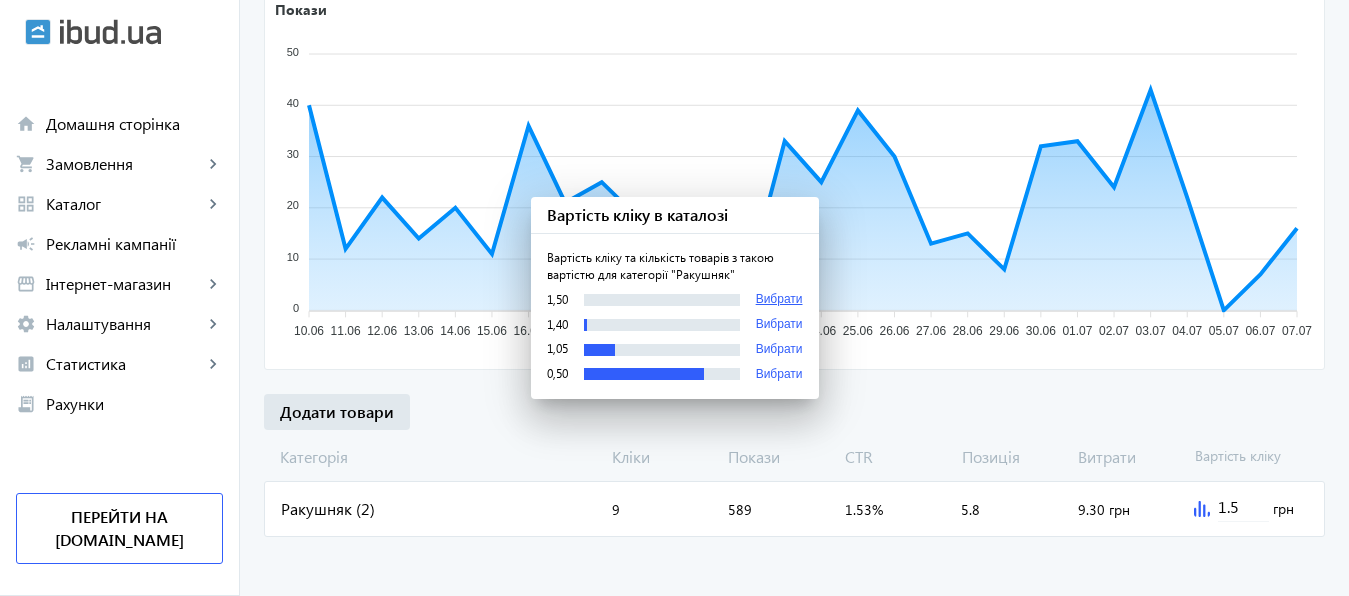 scroll, scrollTop: 374, scrollLeft: 0, axis: vertical 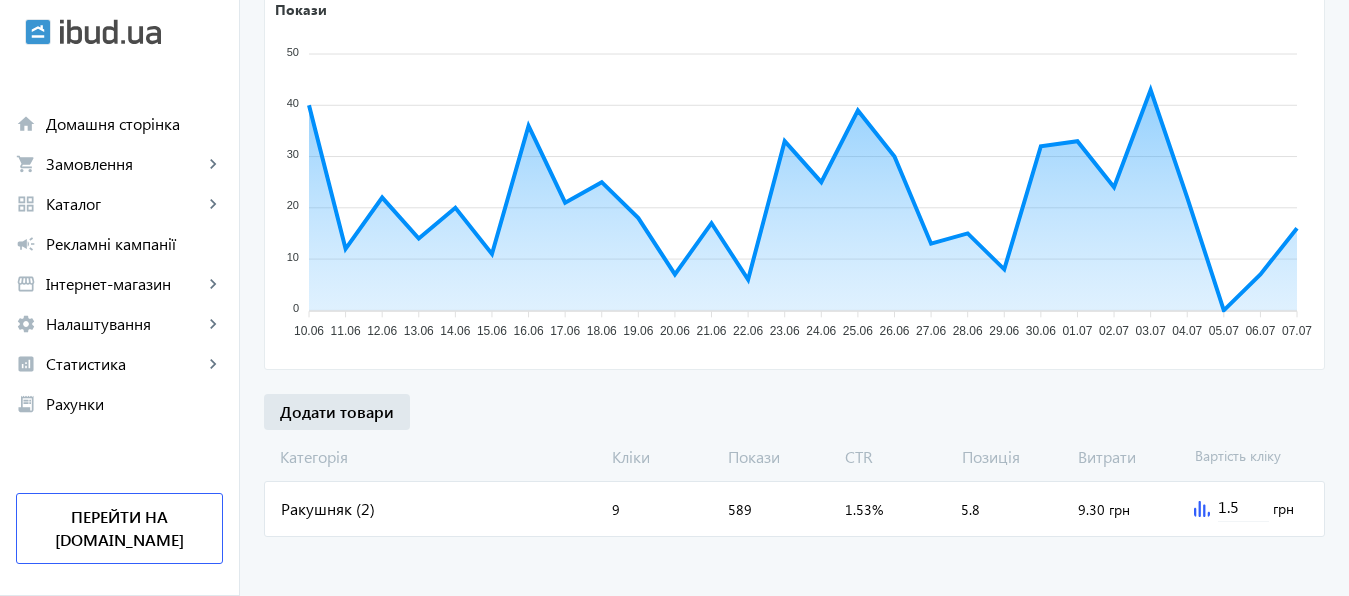 click 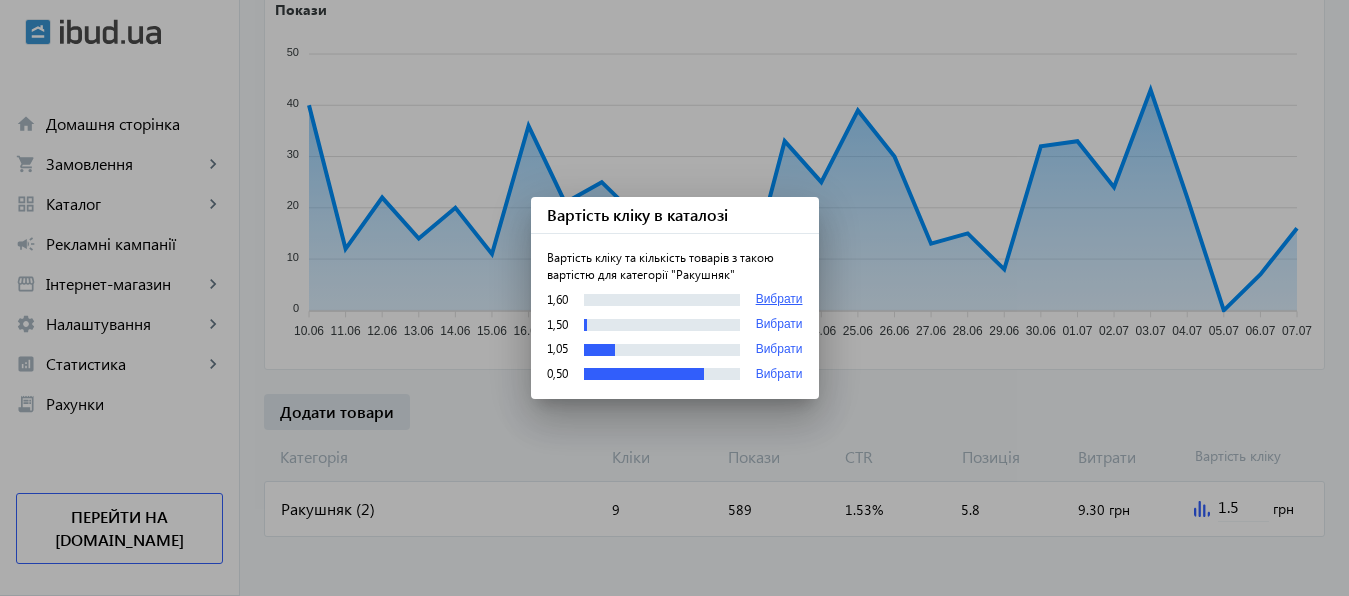 click on "Вибрати" at bounding box center (779, 300) 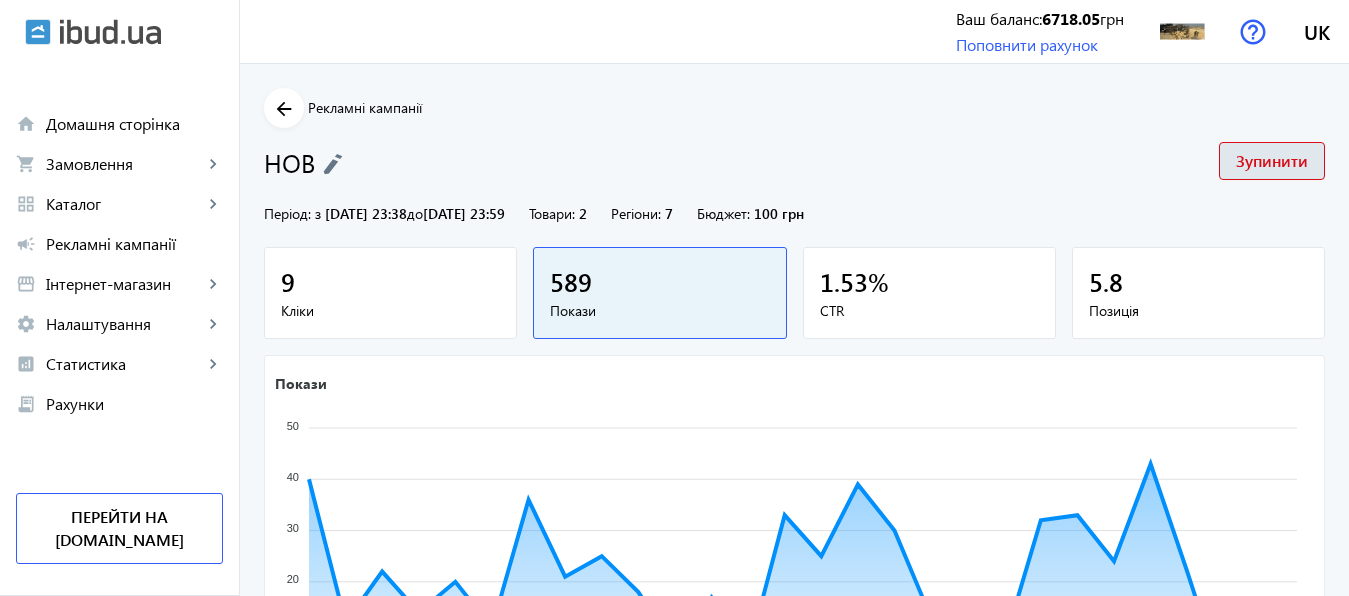 scroll, scrollTop: 374, scrollLeft: 0, axis: vertical 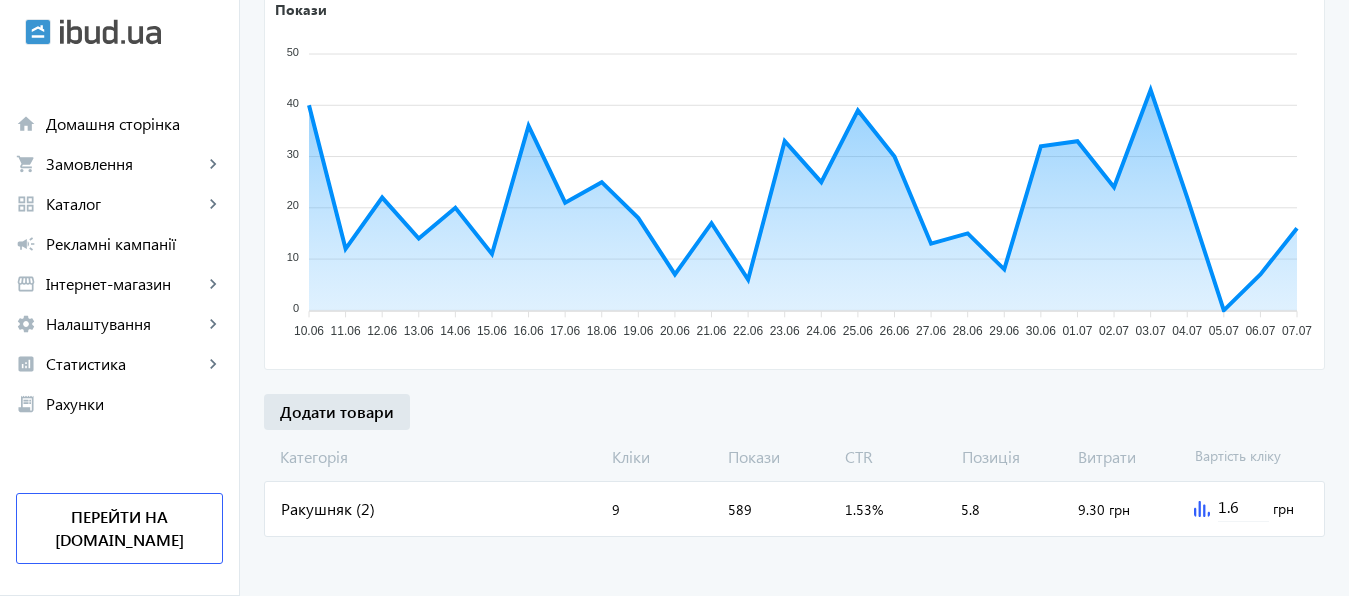 click 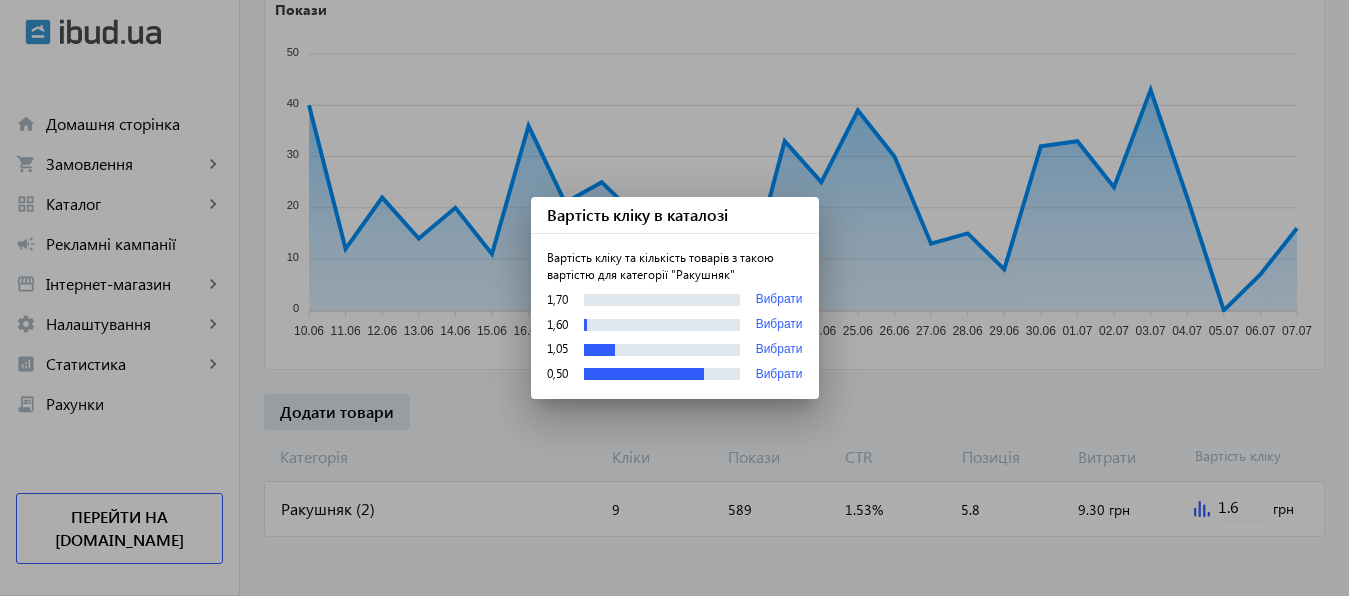 scroll, scrollTop: 0, scrollLeft: 0, axis: both 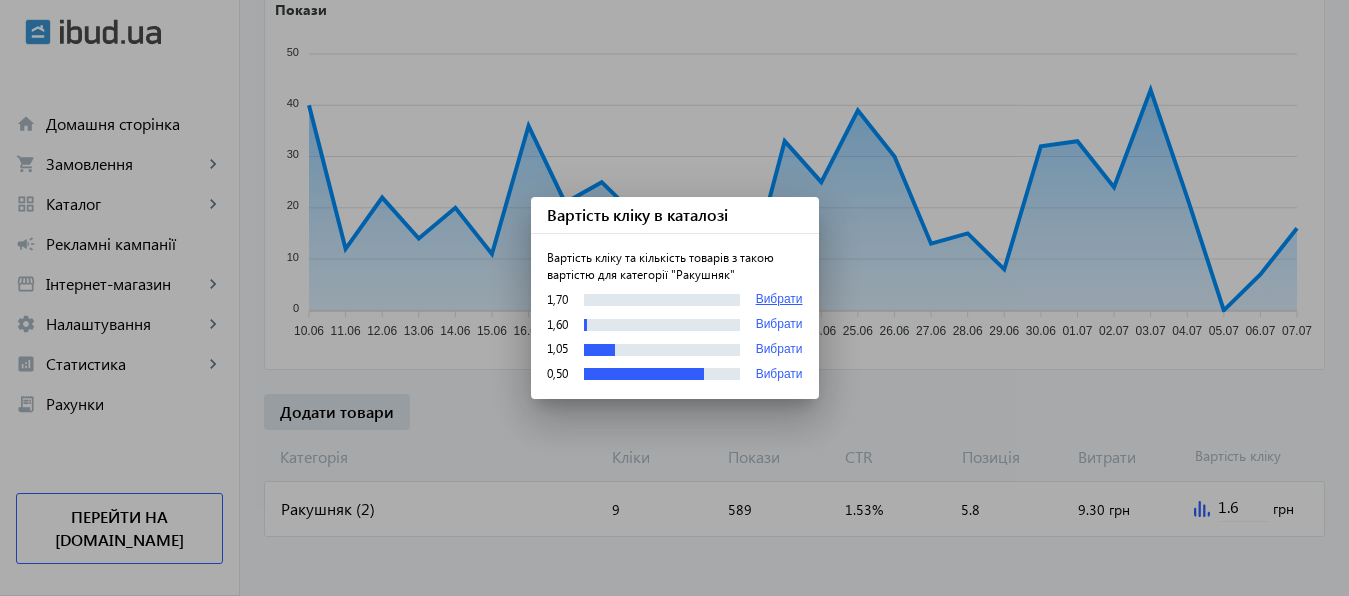 click on "Вибрати" at bounding box center [779, 300] 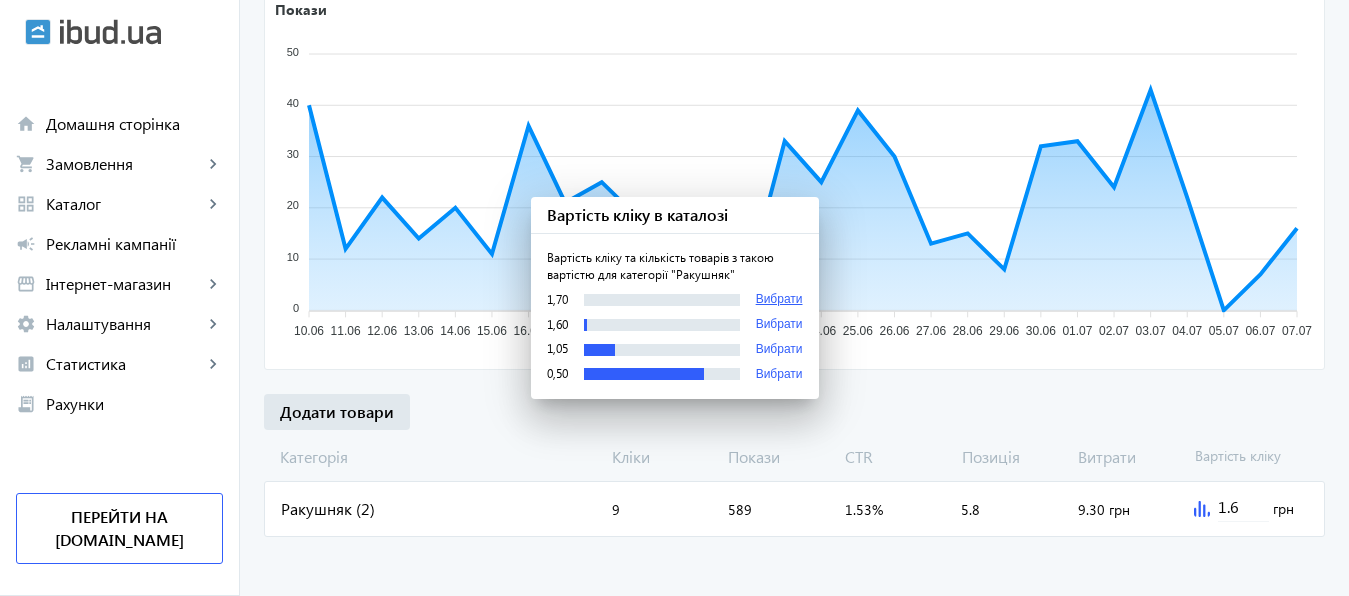 type on "1.7" 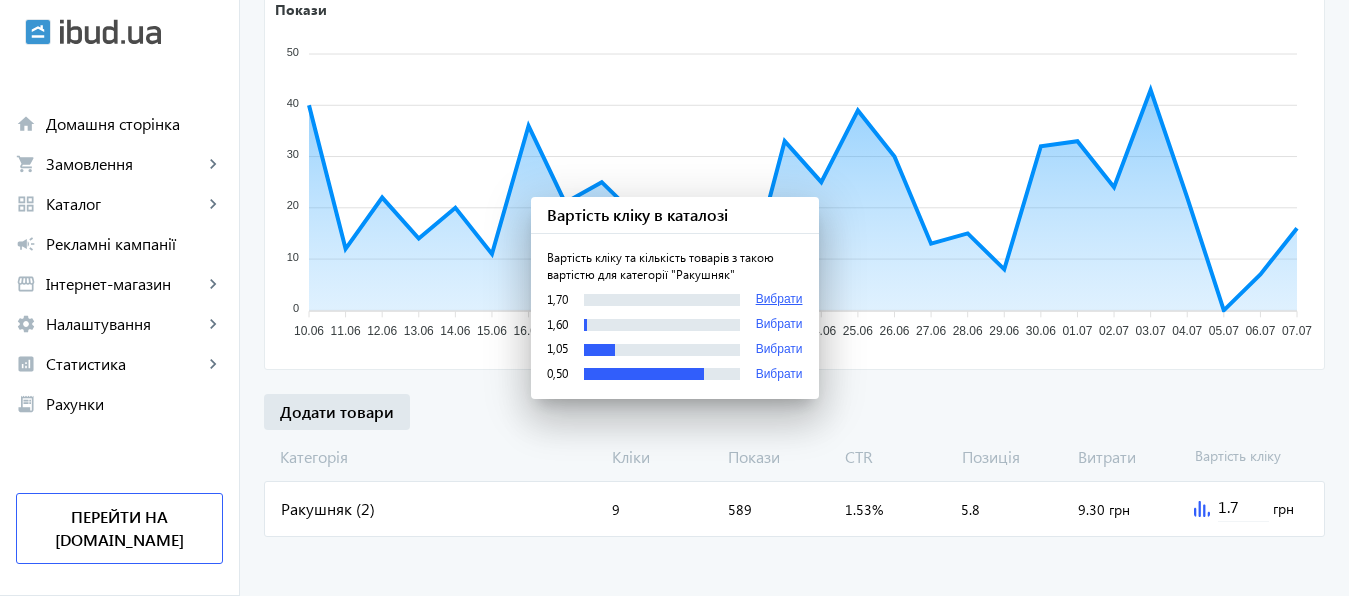 scroll, scrollTop: 374, scrollLeft: 0, axis: vertical 